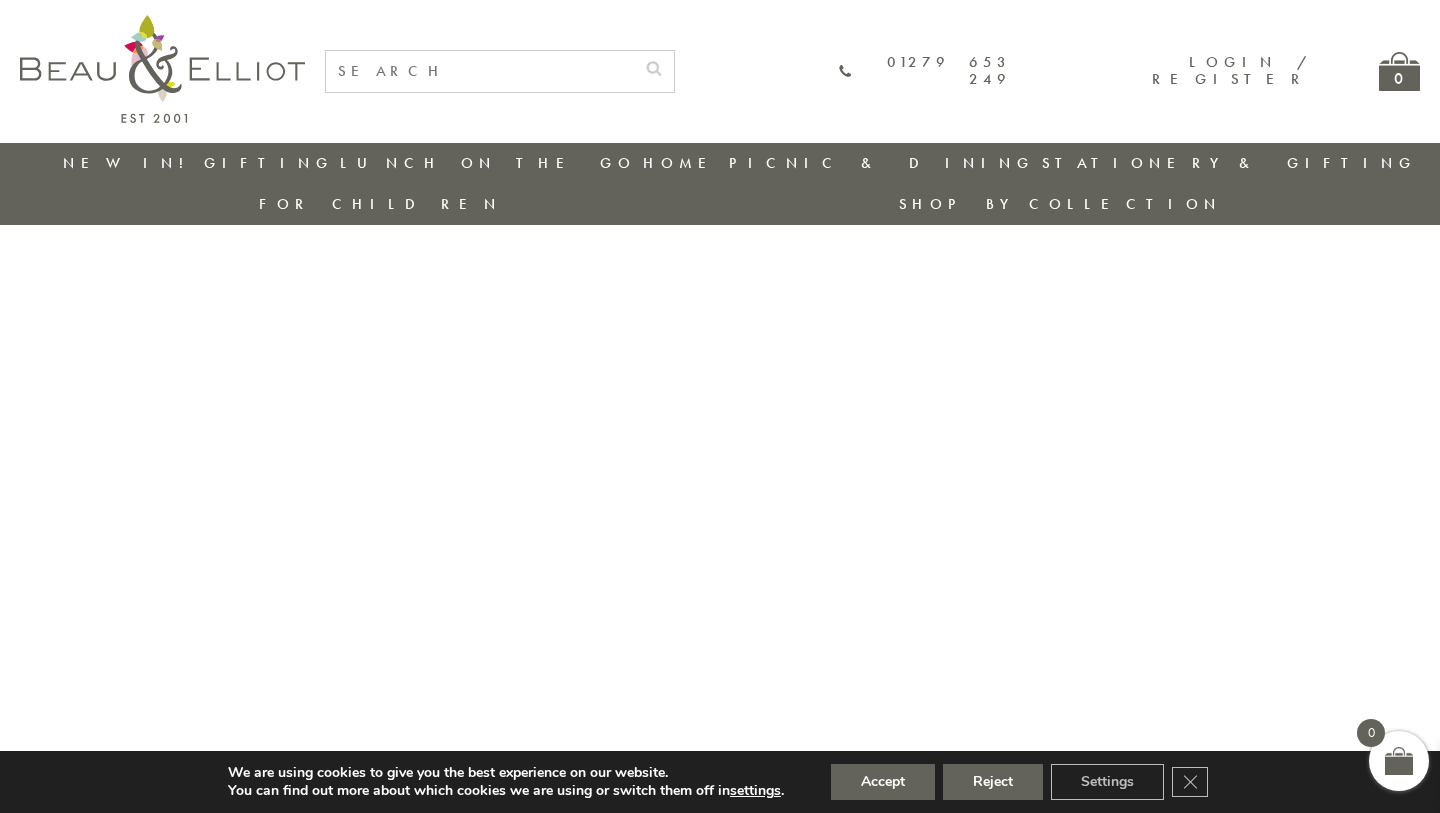scroll, scrollTop: 0, scrollLeft: 0, axis: both 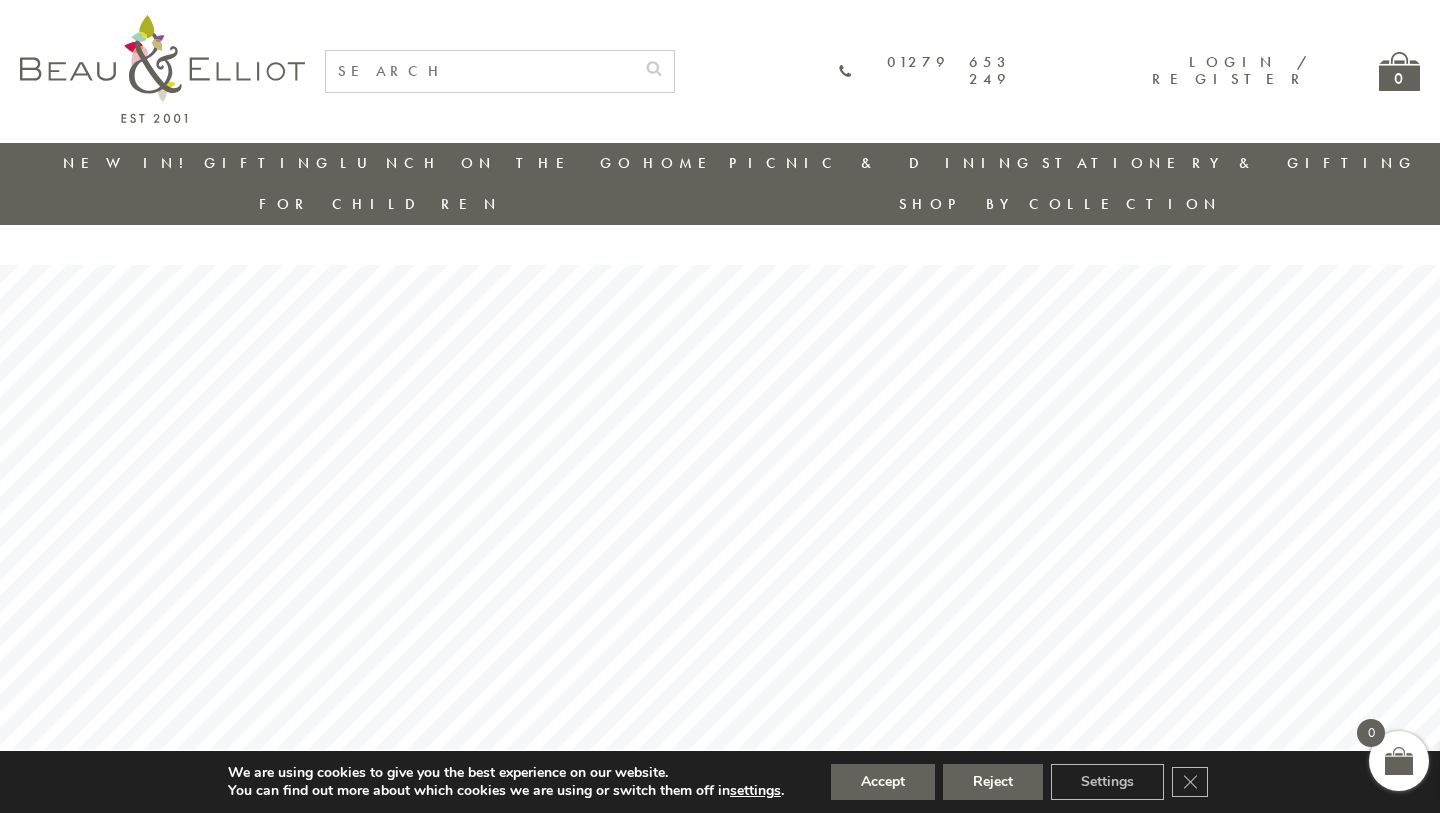 click on "We are using cookies to give you the best experience on our website.
You can find out more about which cookies we are using or switch them off in  settings .
Close GDPR Cookie Banner
Accept
Reject
Settings
Close GDPR Cookie Banner" at bounding box center (720, 782) 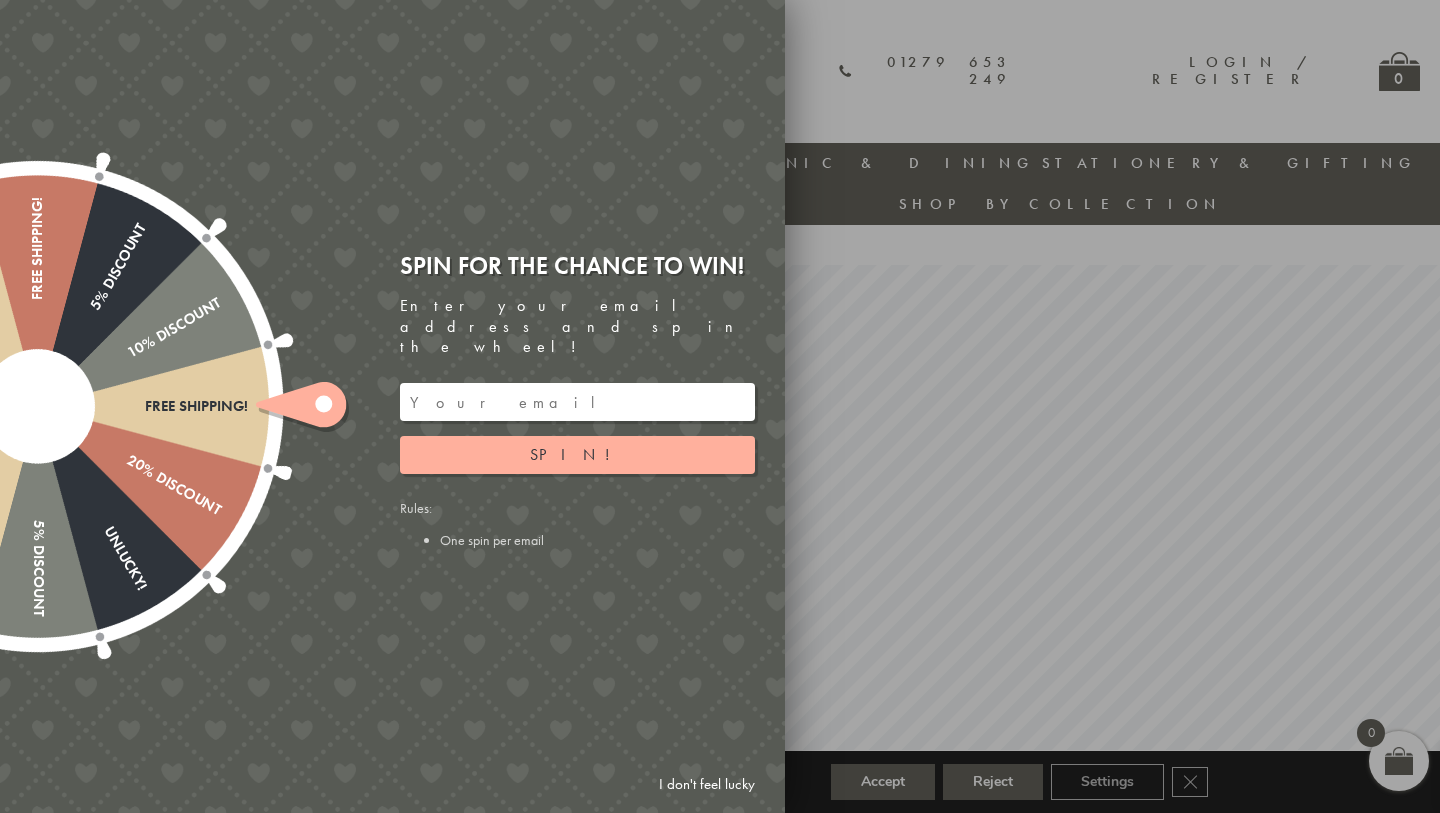 click at bounding box center [720, 406] 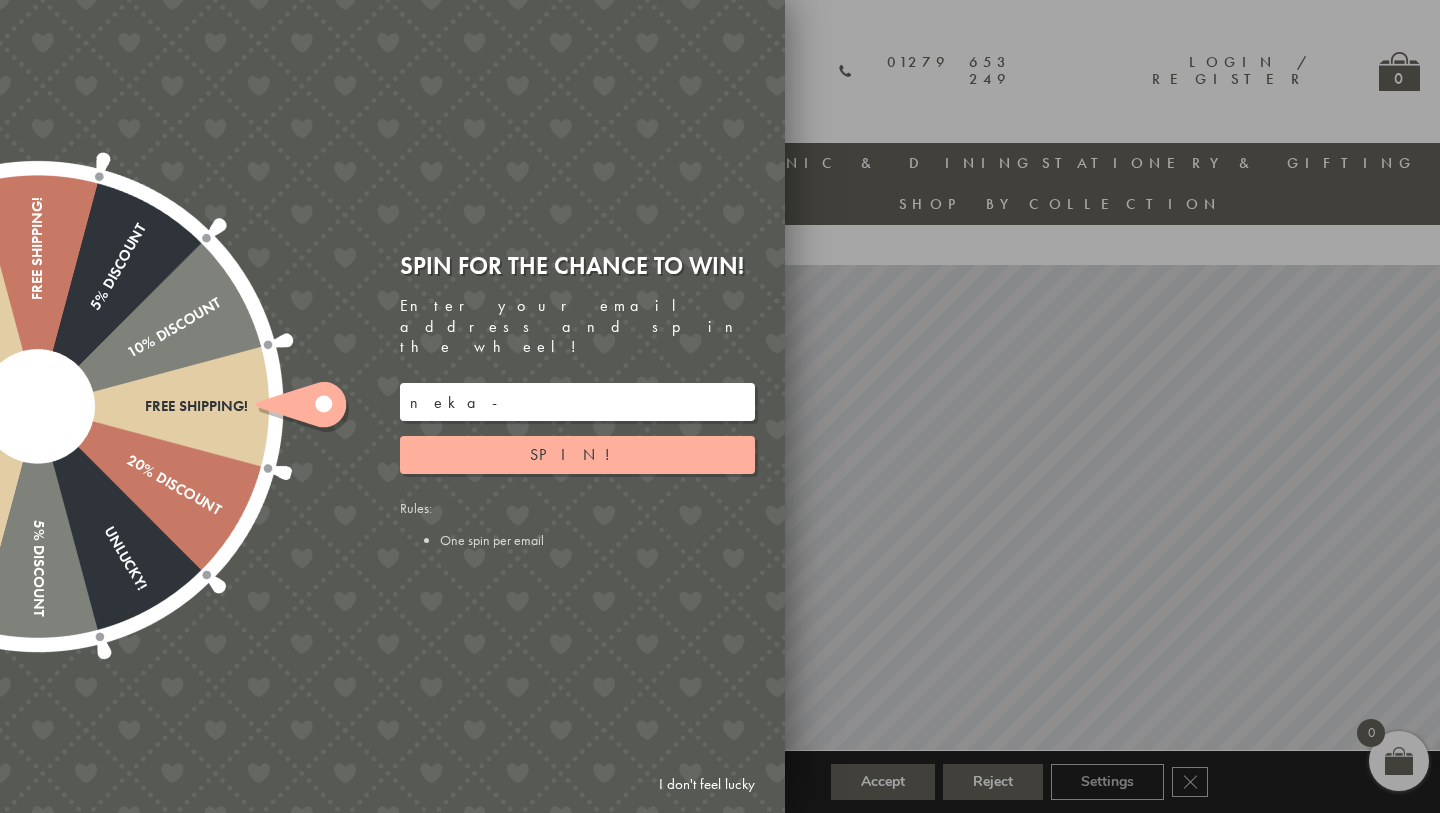 click on "neka-" at bounding box center (577, 402) 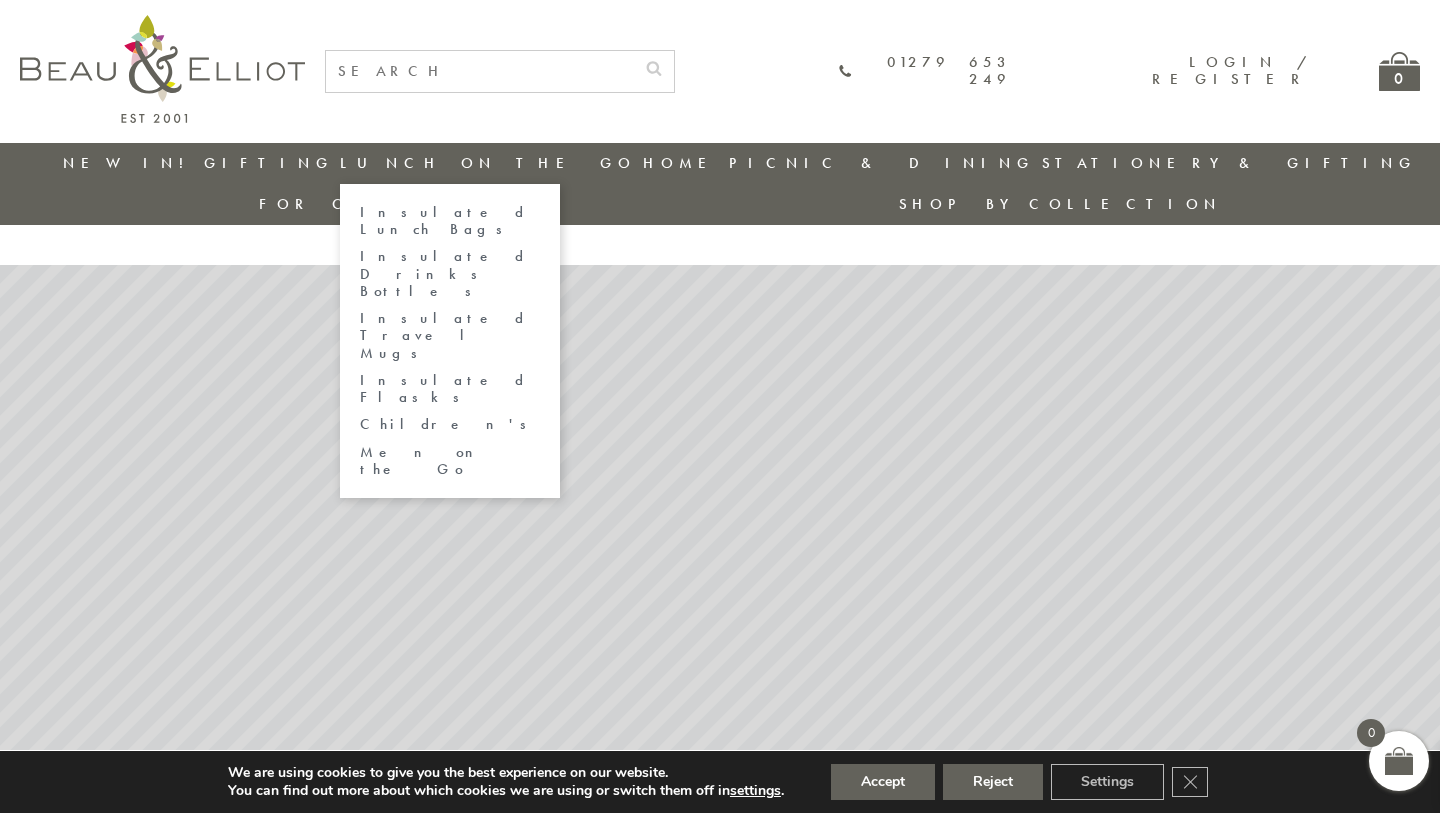 click on "Insulated Lunch Bags" at bounding box center [450, 221] 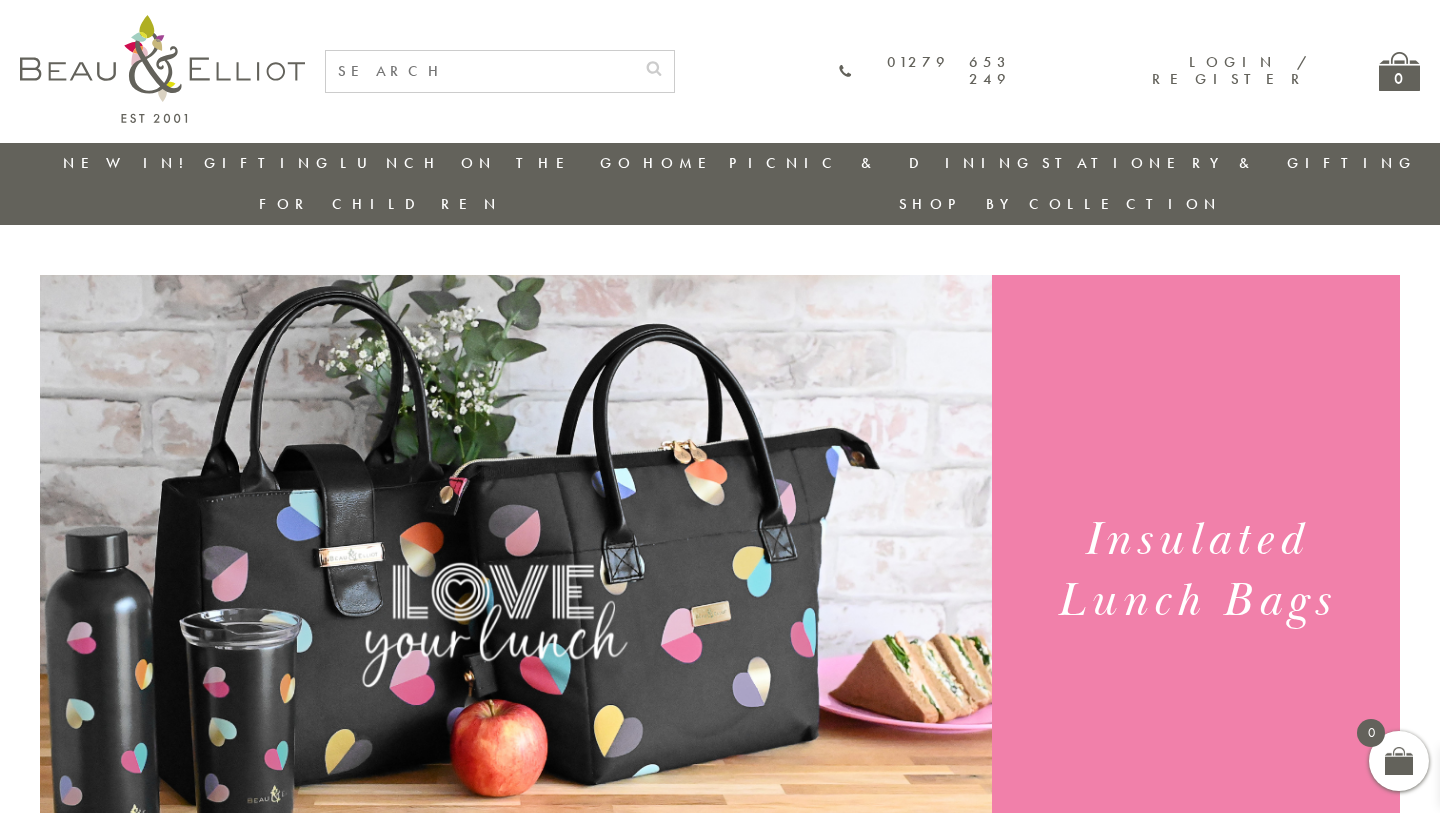 scroll, scrollTop: 0, scrollLeft: 0, axis: both 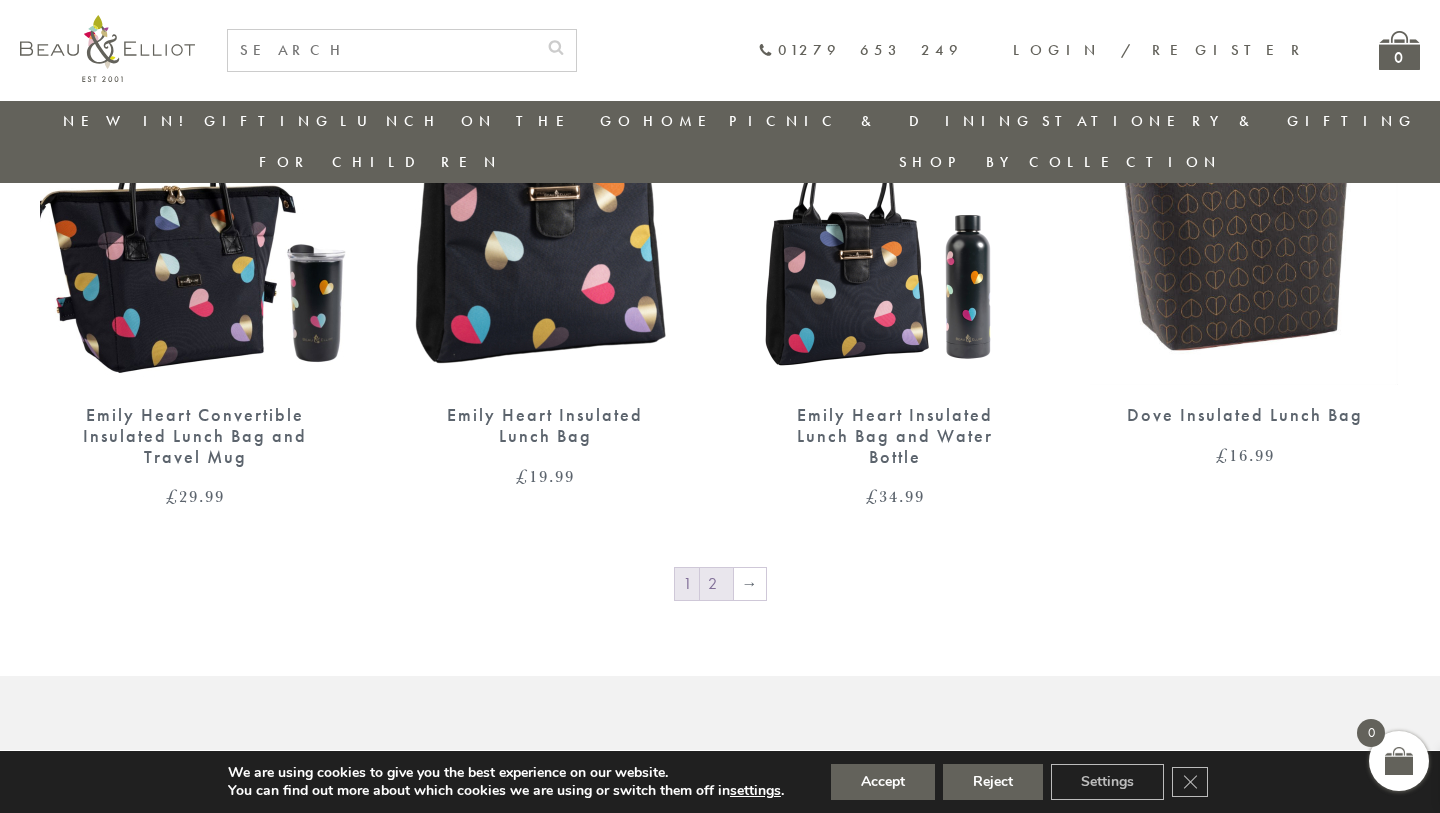 click on "2" at bounding box center (716, 584) 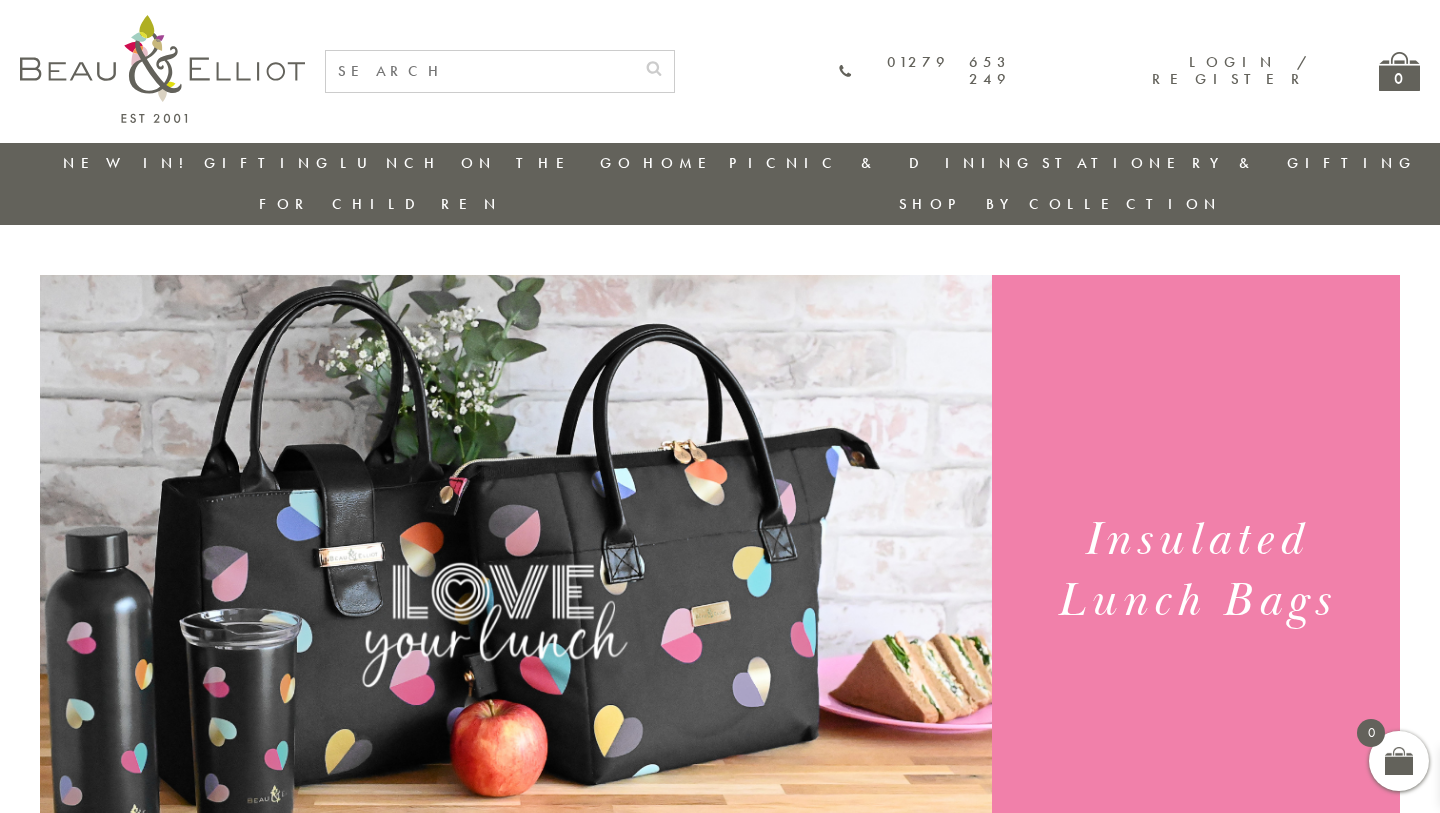 scroll, scrollTop: 0, scrollLeft: 0, axis: both 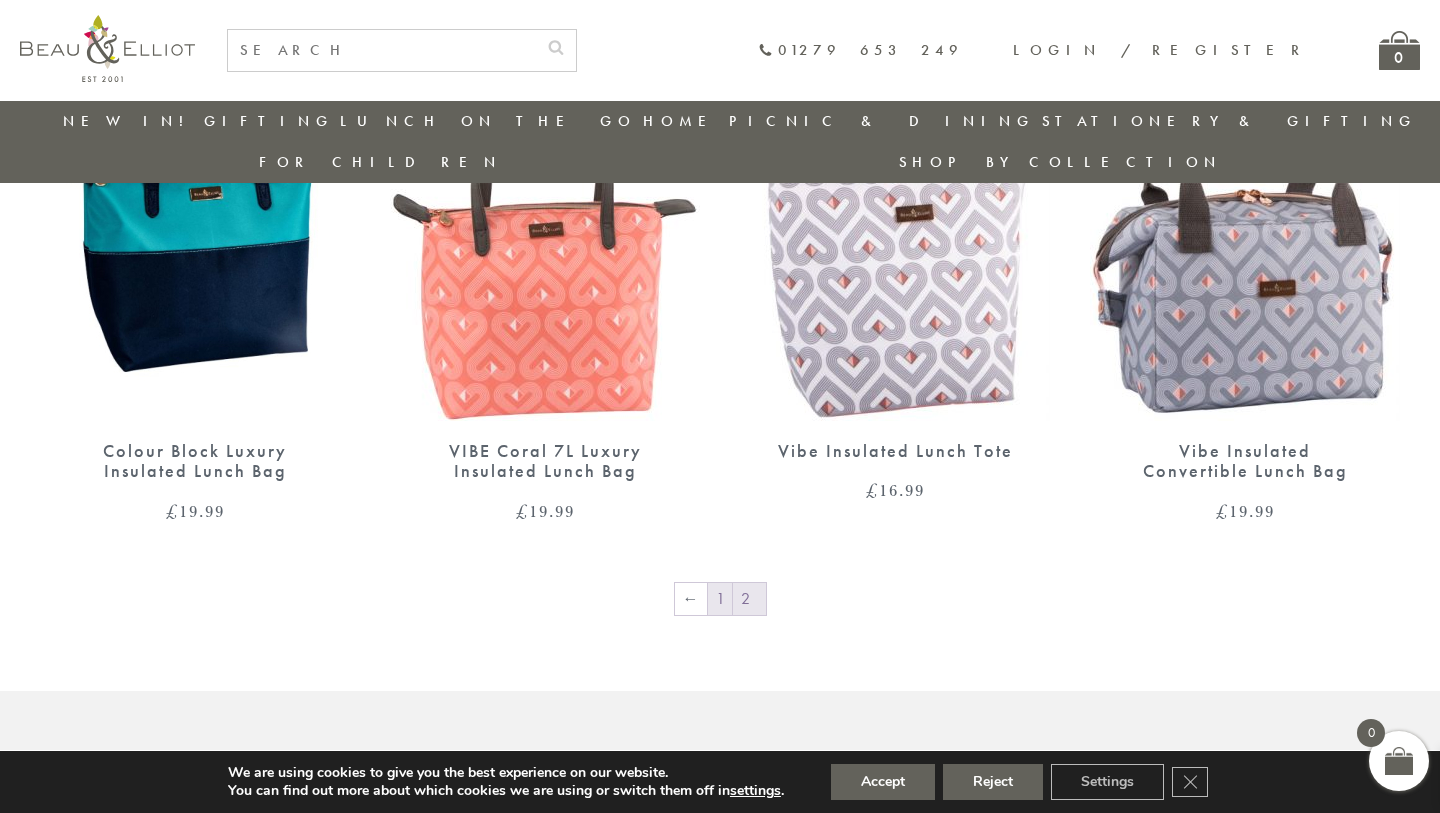 click on "1" at bounding box center [720, 599] 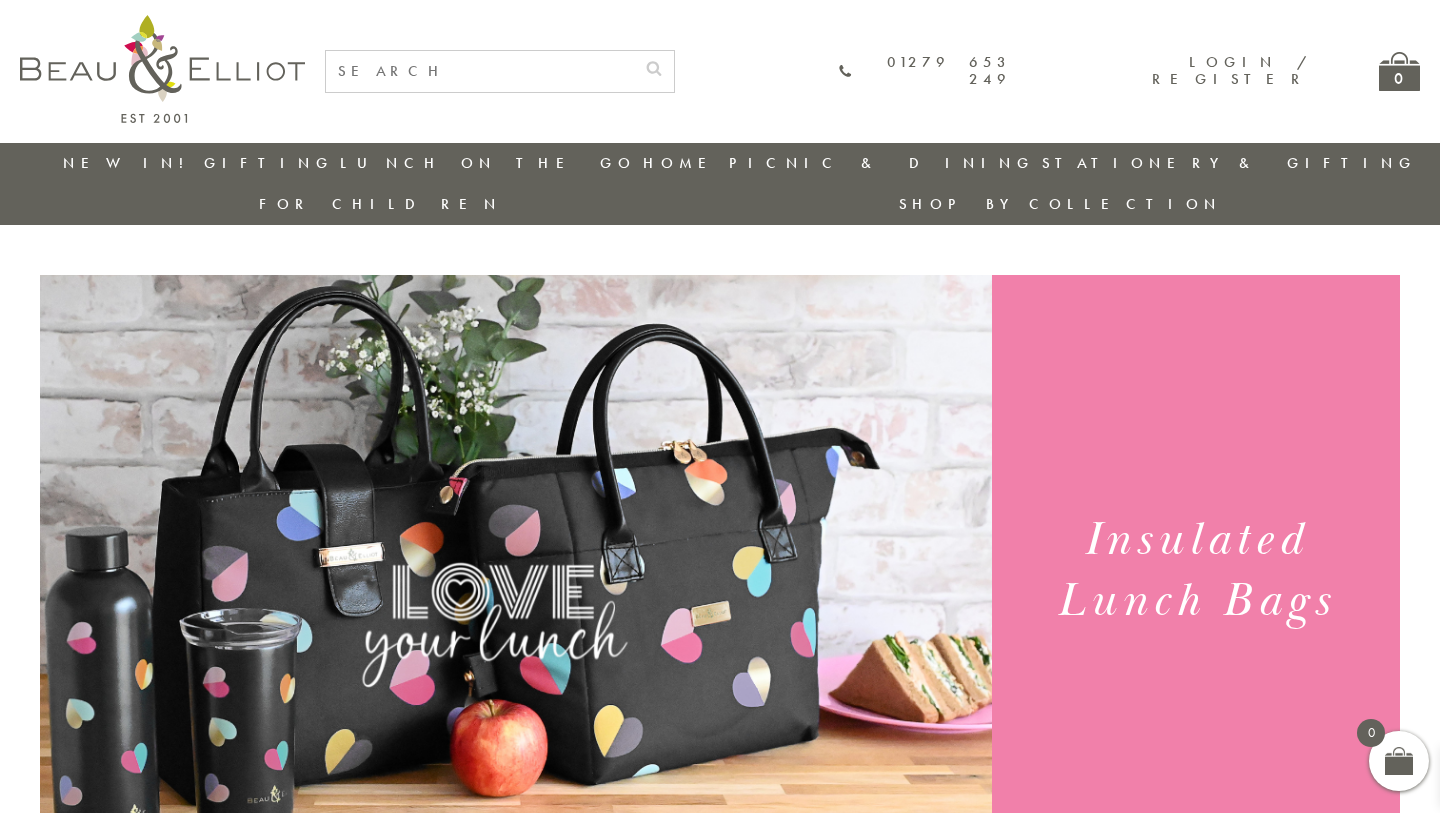 scroll, scrollTop: 0, scrollLeft: 0, axis: both 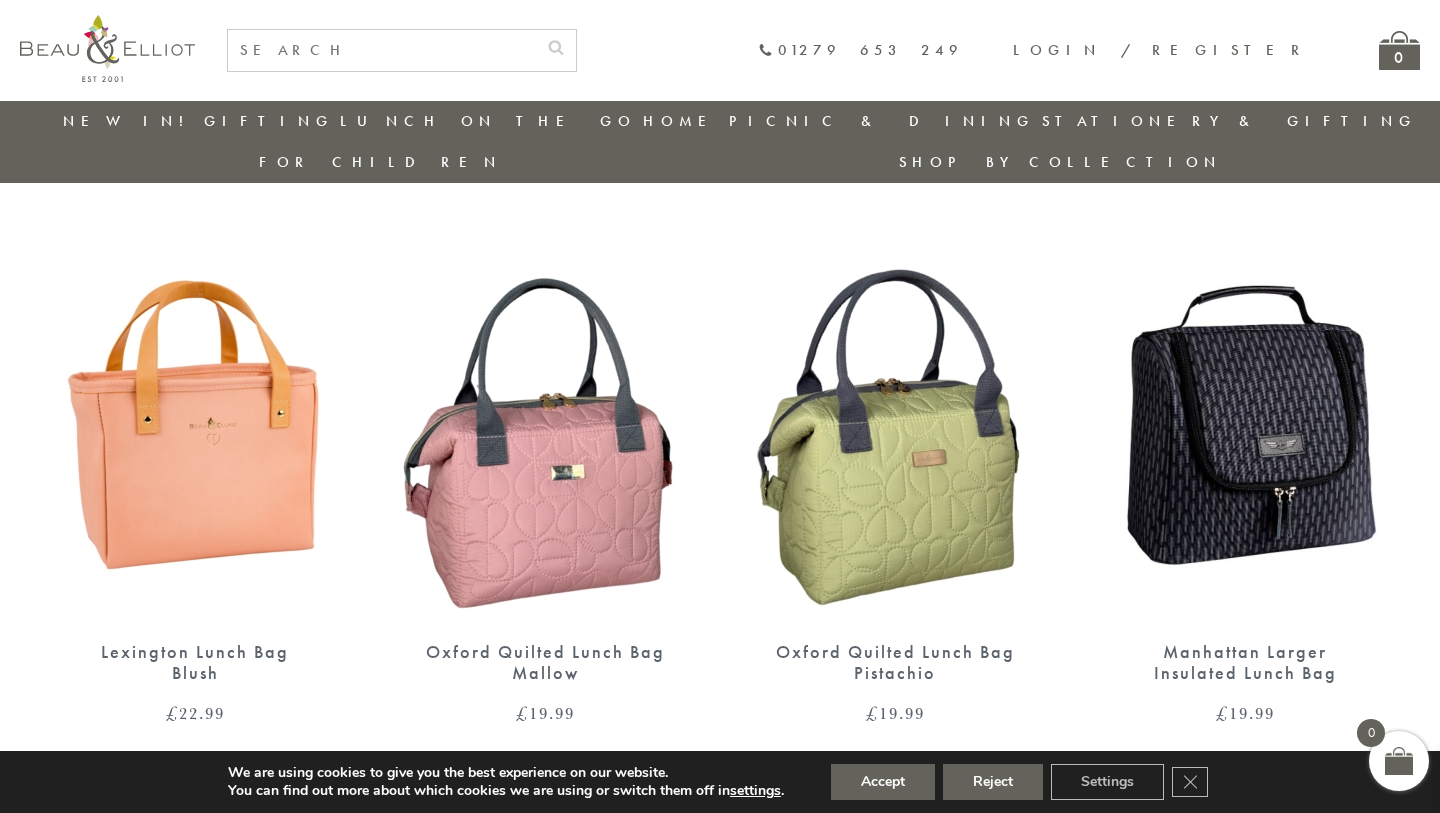 click at bounding box center [1245, 422] 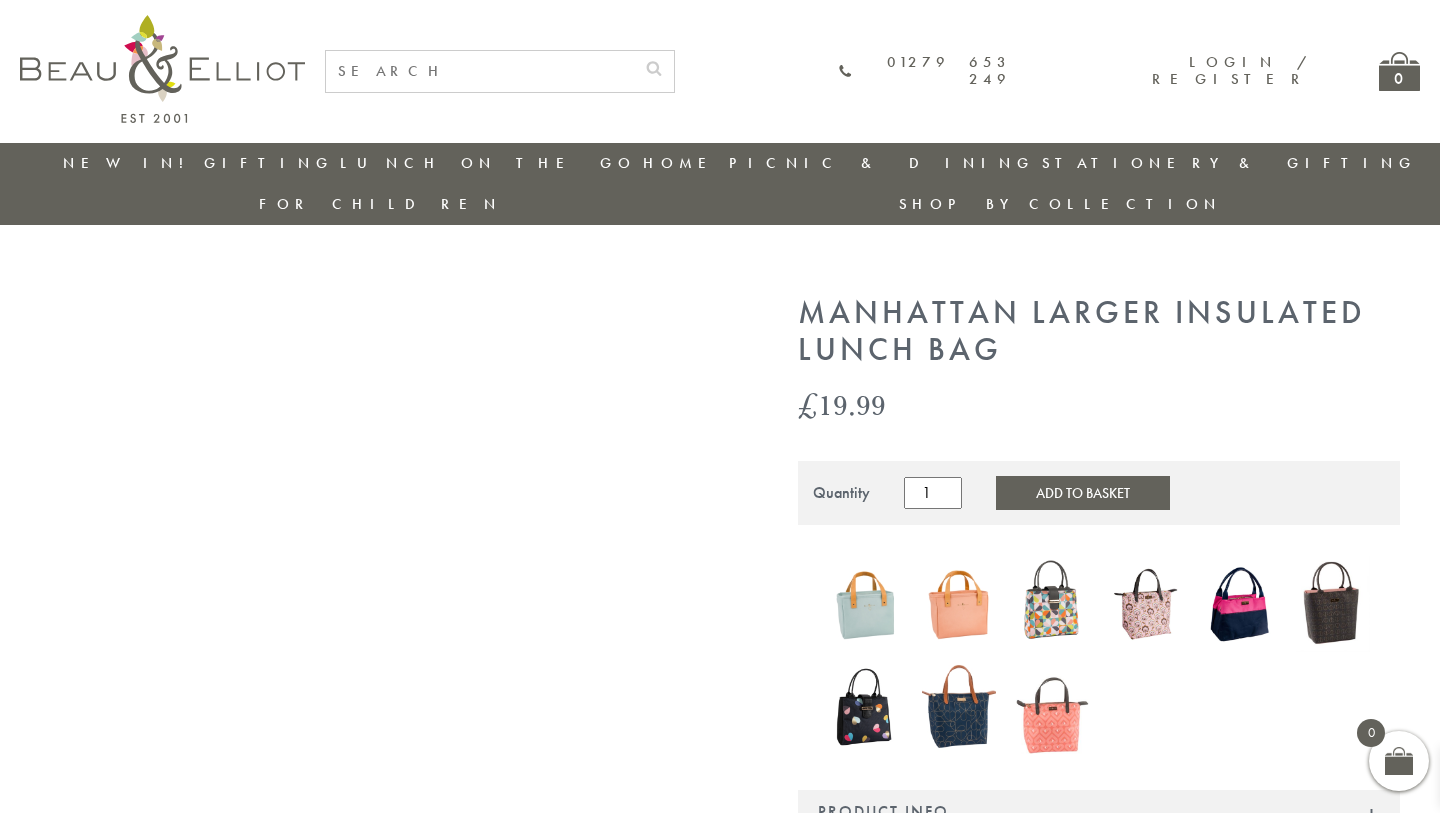 scroll, scrollTop: 0, scrollLeft: 0, axis: both 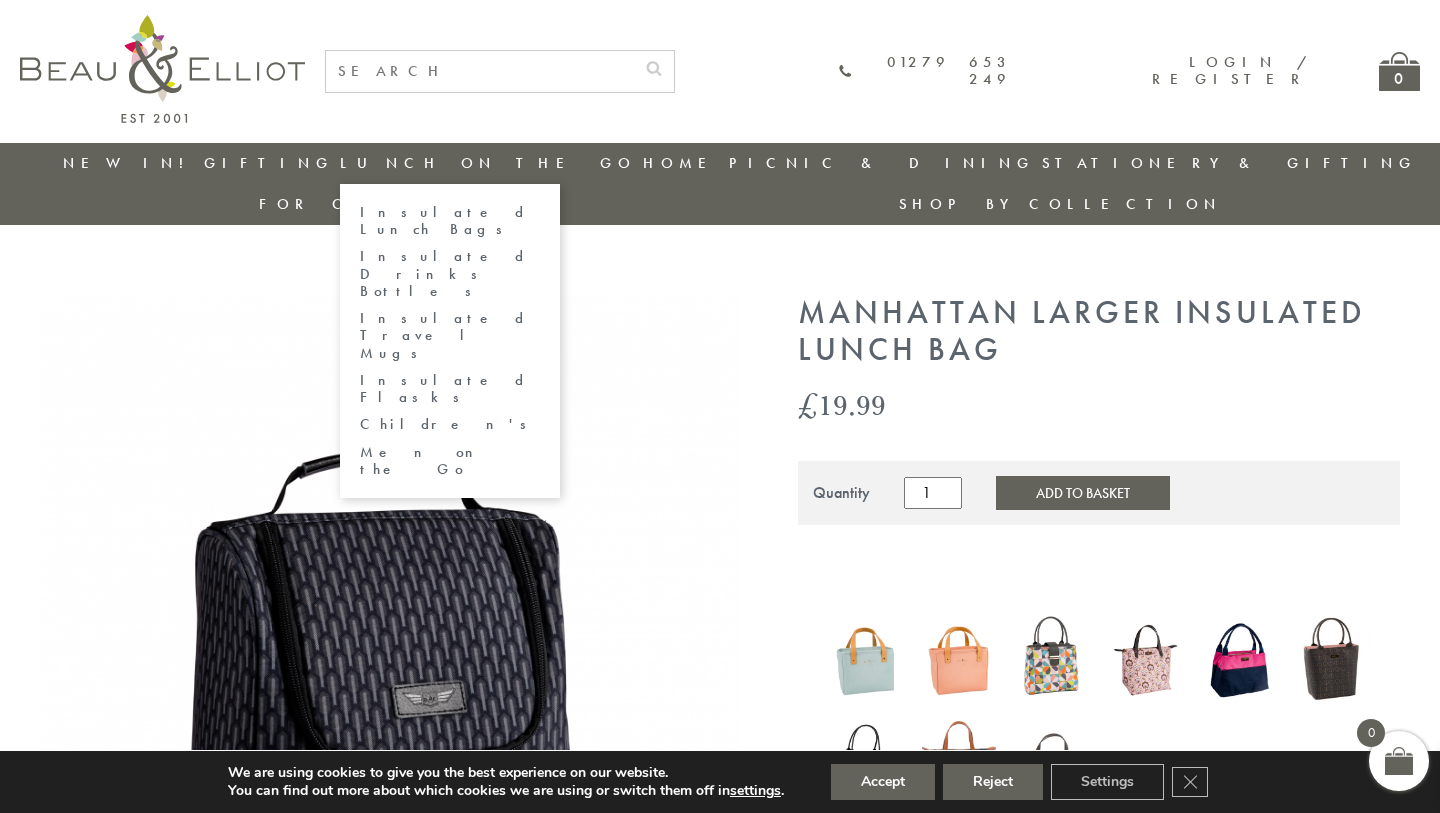 click on "Insulated Drinks Bottles" at bounding box center [450, 274] 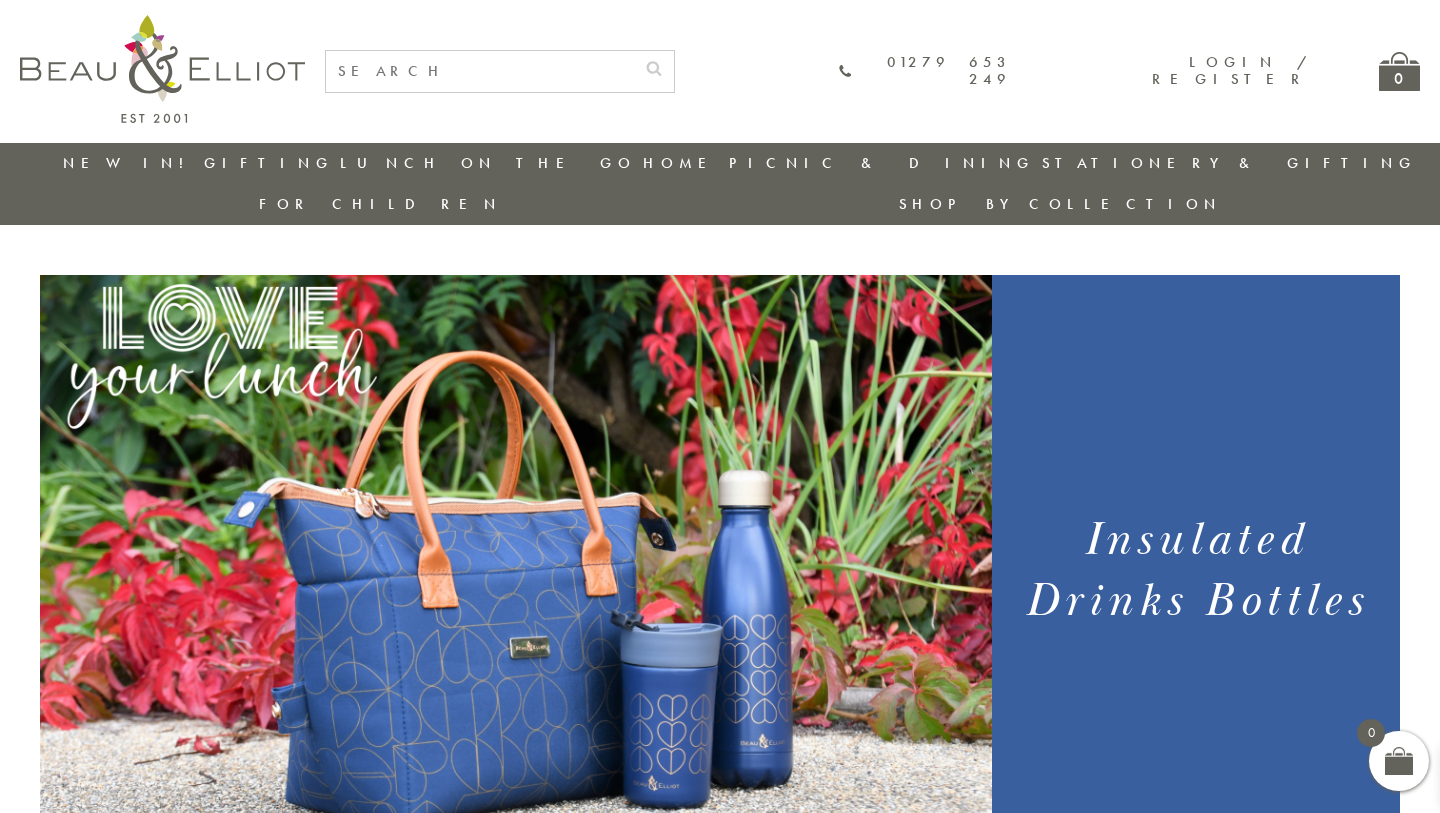 scroll, scrollTop: 0, scrollLeft: 0, axis: both 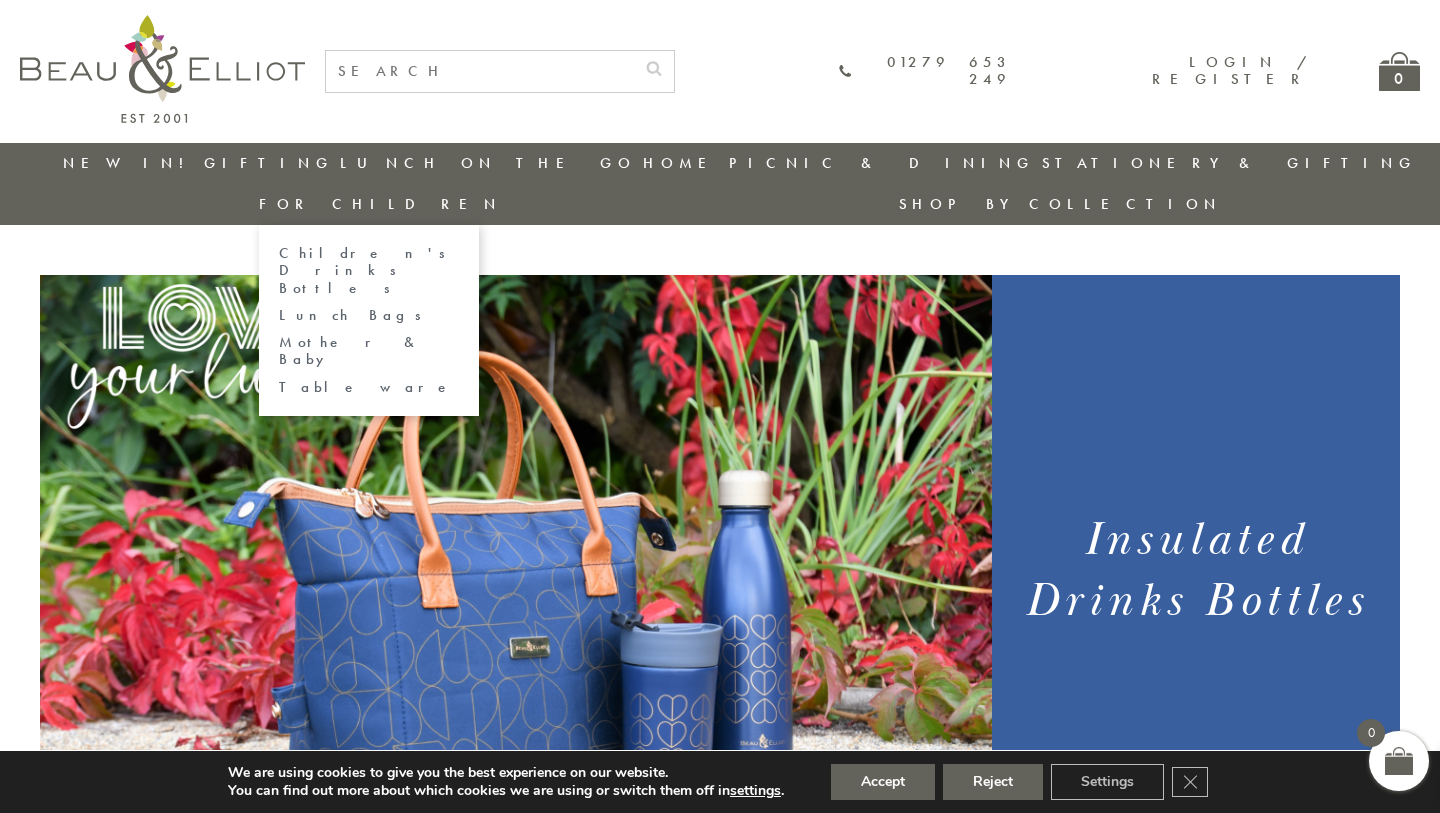 click on "Lunch Bags" at bounding box center (369, 315) 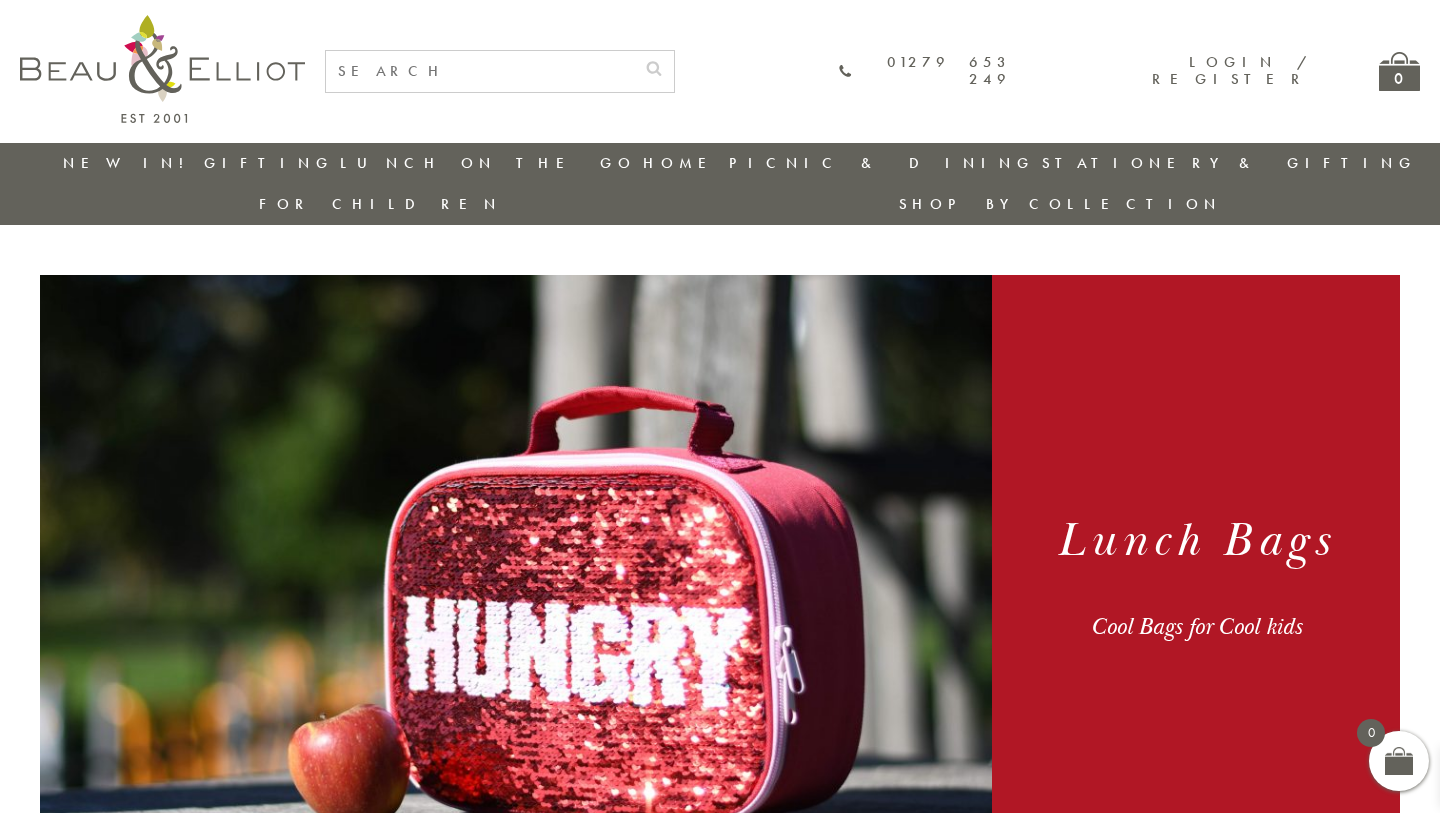 scroll, scrollTop: 0, scrollLeft: 0, axis: both 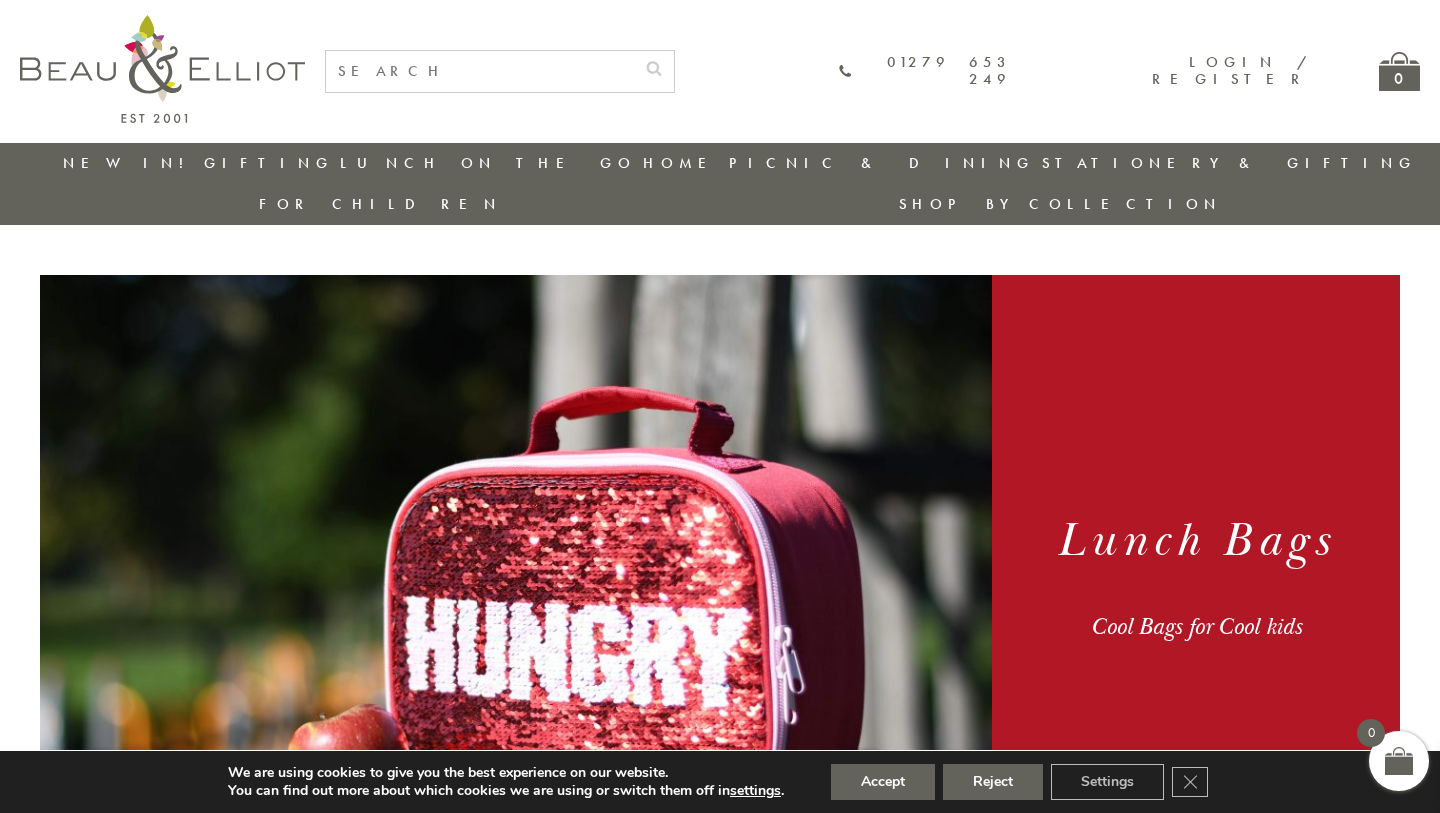 click on "Stationery & Gifting" at bounding box center (1229, 163) 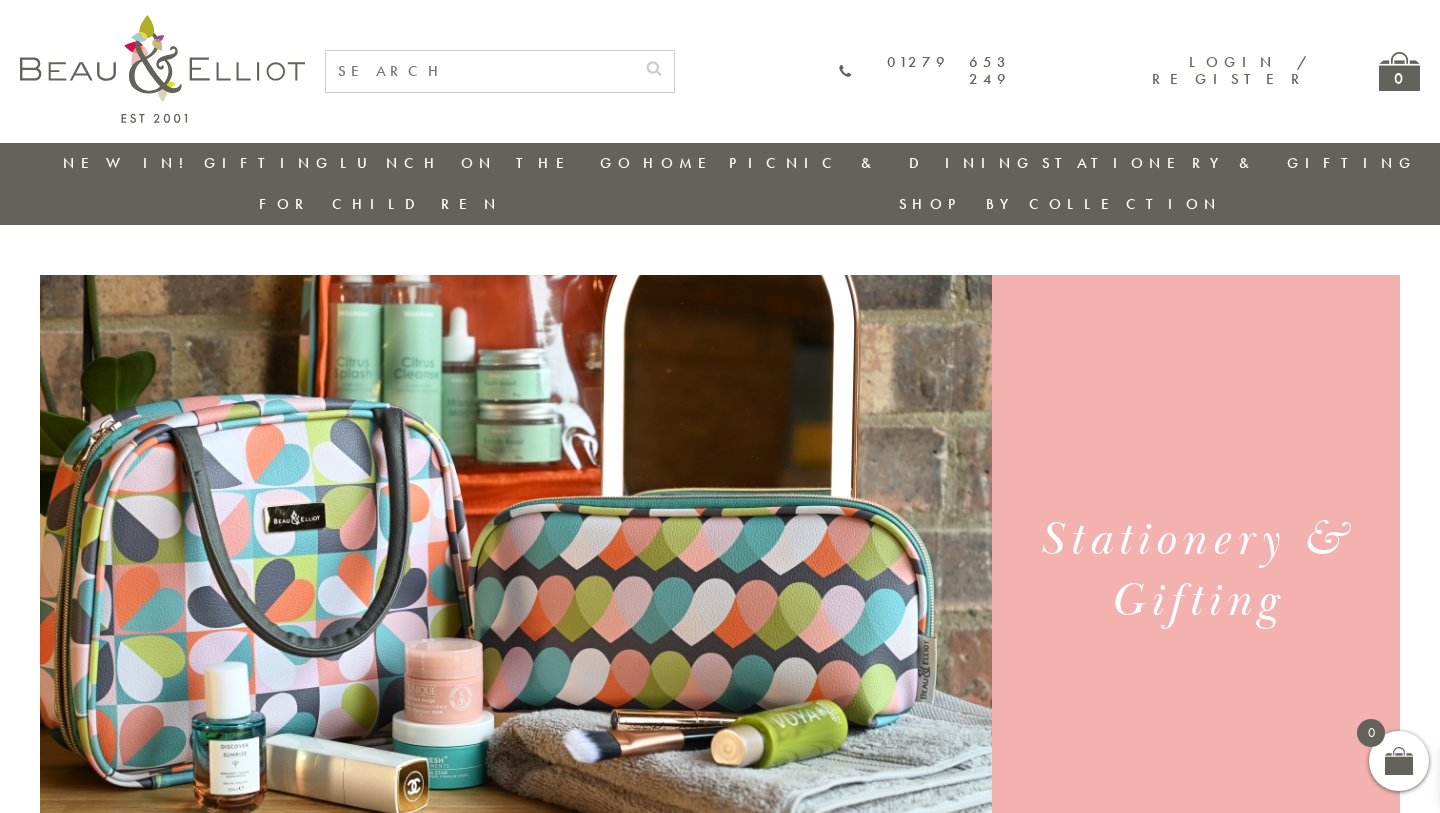 scroll, scrollTop: 0, scrollLeft: 0, axis: both 